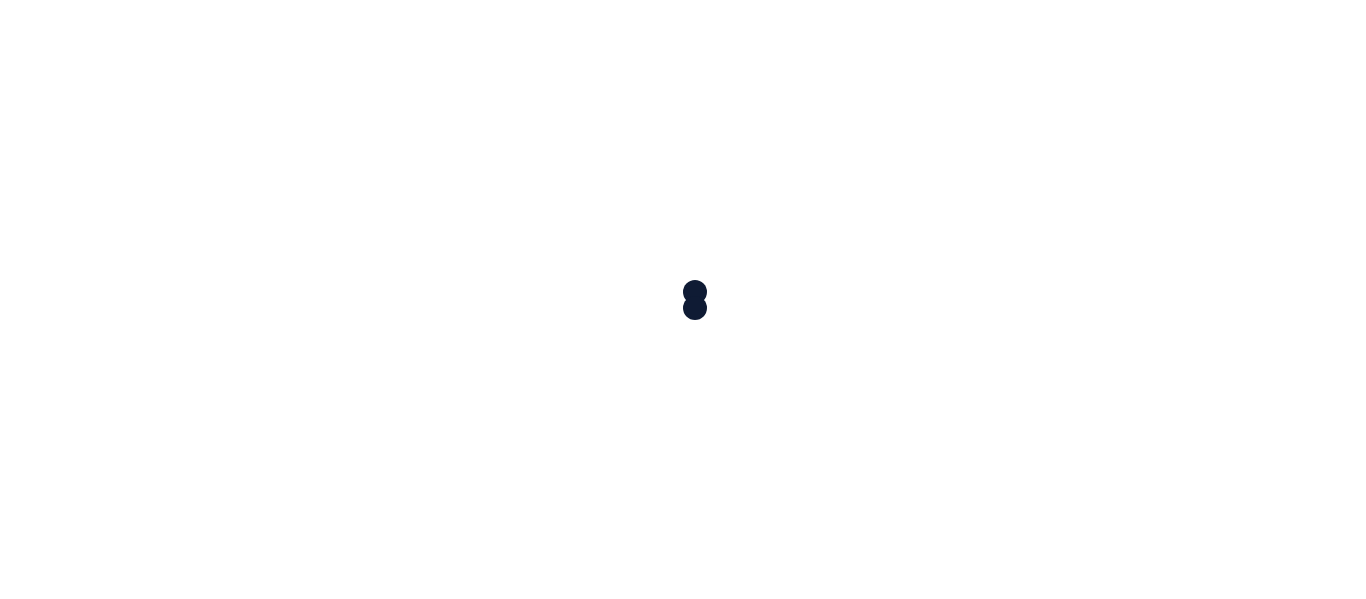 scroll, scrollTop: 0, scrollLeft: 0, axis: both 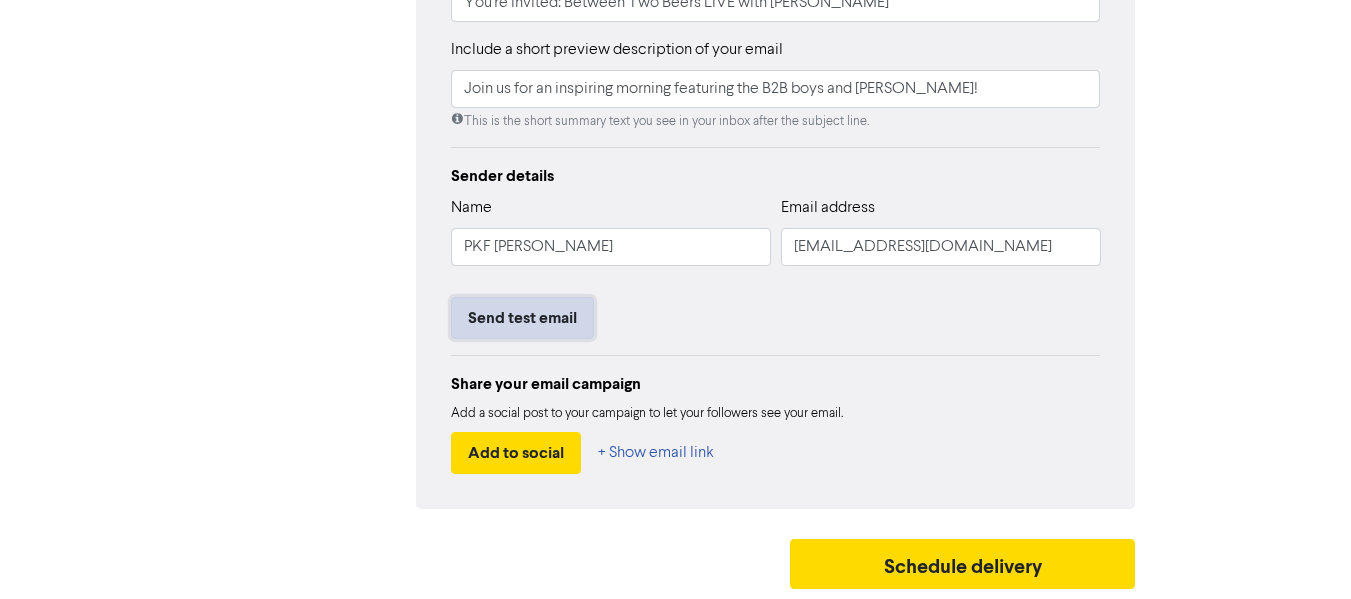 click on "Send test email" at bounding box center [522, 318] 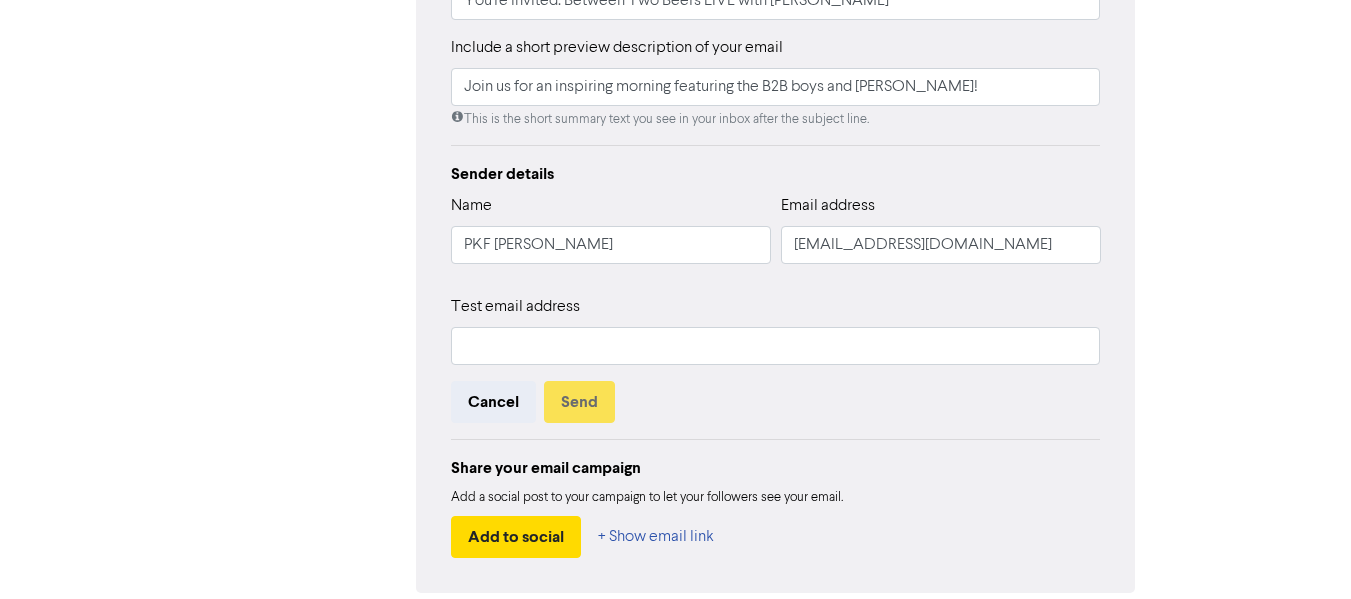 scroll, scrollTop: 633, scrollLeft: 0, axis: vertical 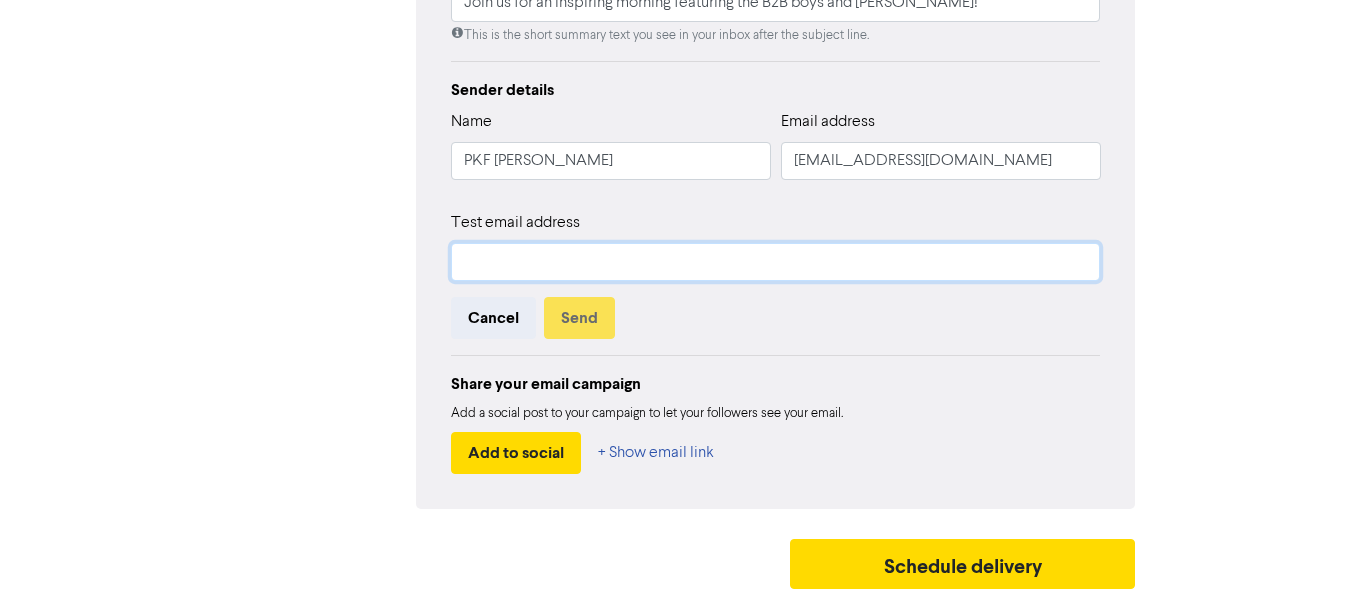 click at bounding box center (776, 262) 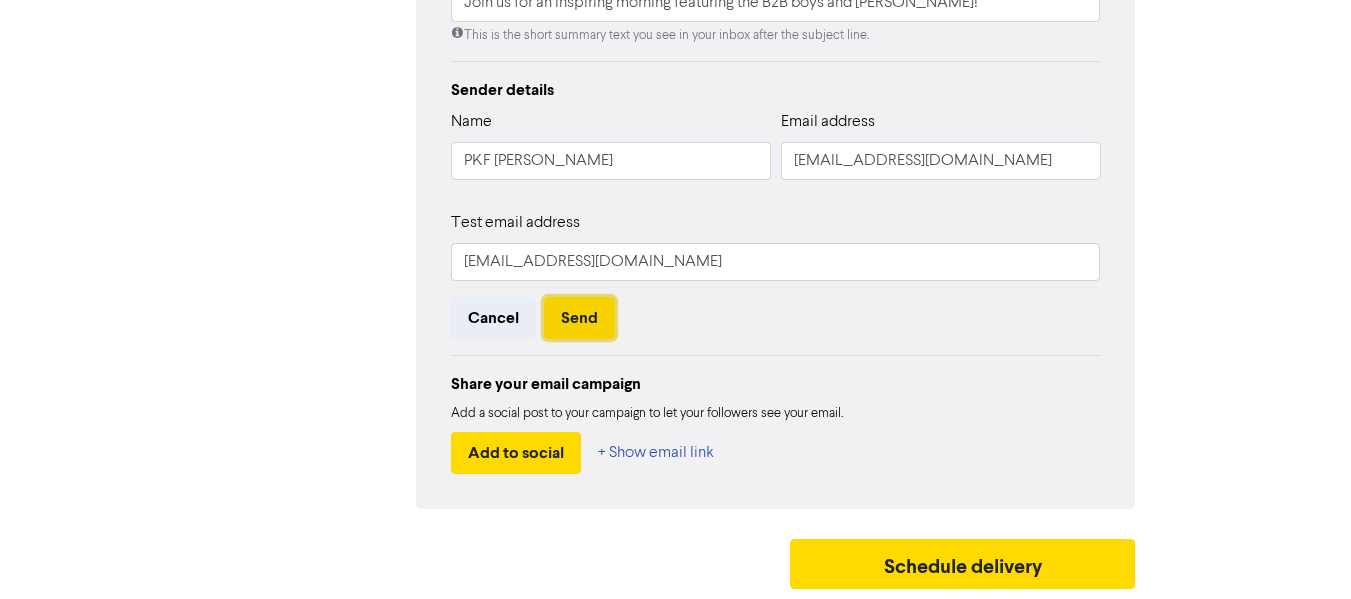 click on "Send" at bounding box center (579, 318) 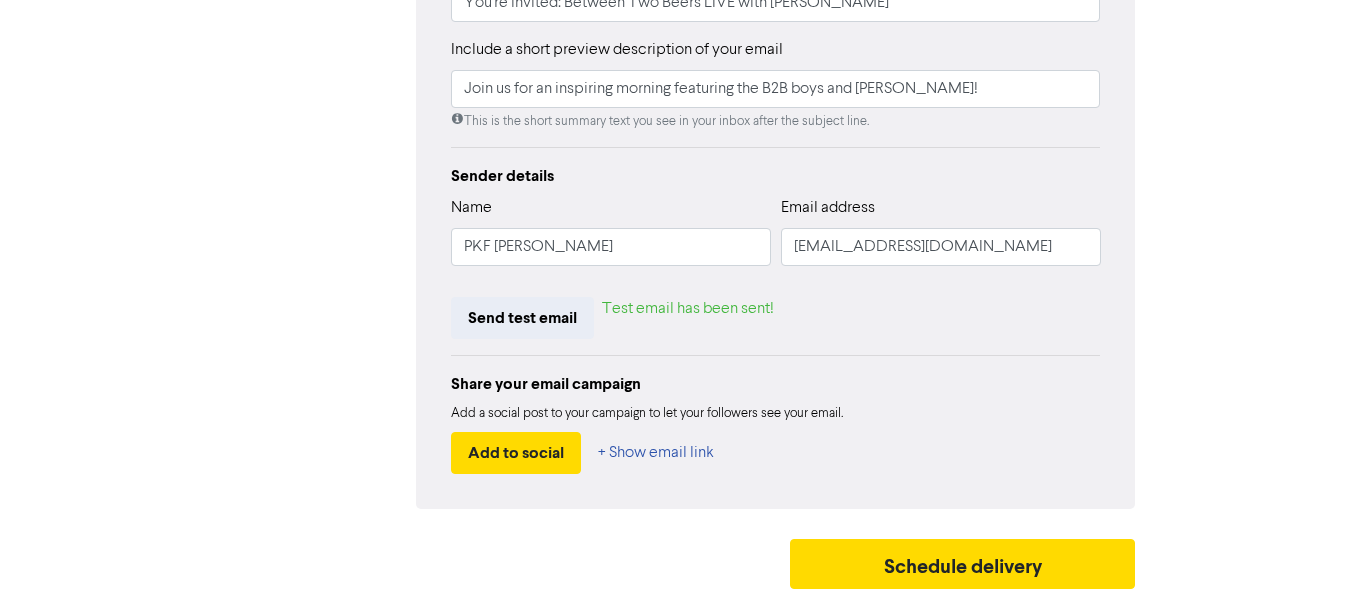 scroll, scrollTop: 547, scrollLeft: 0, axis: vertical 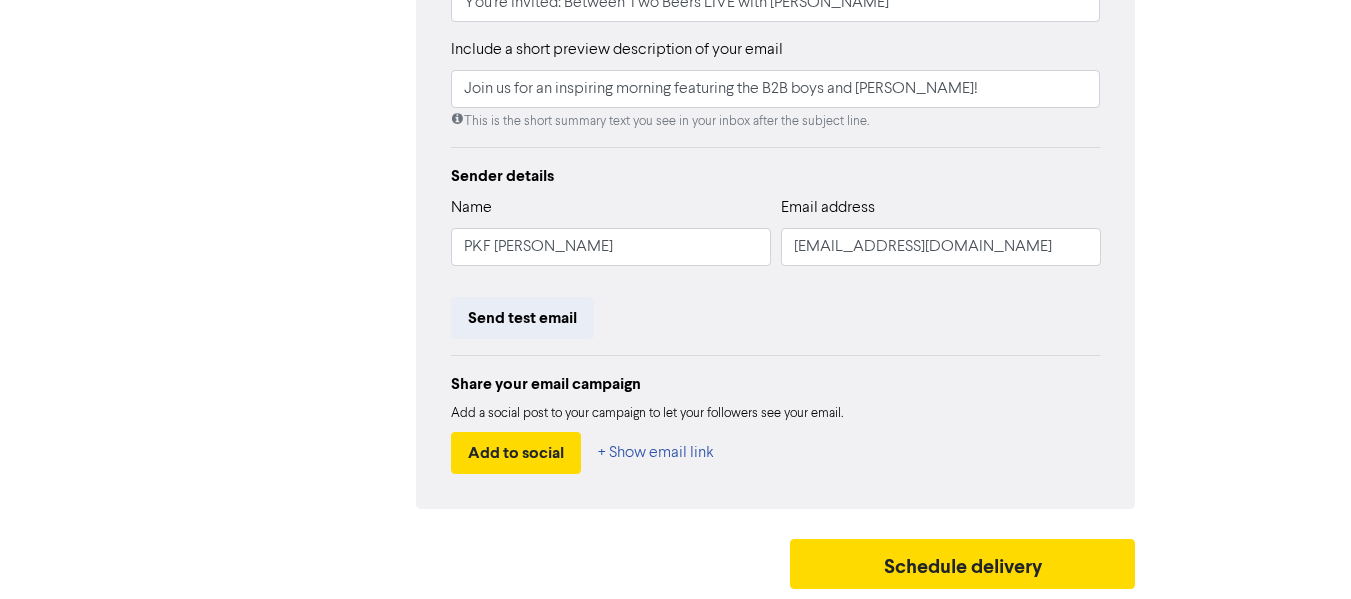 click on "Email
Created with Sketch.
PKF New Zealand Email Connect more Pages/Channels/Profiles Edit your Email  Preview Email Audience   1770 selected contacts  Edit Email template  Template selected  Edit content   Change template Subject Write a subject line You're invited: Between Two Beers LIVE with [PERSON_NAME] Include a short preview description of your email Join us for an inspiring morning featuring the B2B boys and [PERSON_NAME]!  This is the short summary text you see in your inbox after the subject line. Sender details Name PKF [PERSON_NAME] Email address [EMAIL_ADDRESS][DOMAIN_NAME] Send test email Share your email campaign Add a social post to your campaign to let your followers see your email. Add to social + Show email link Connect your social media accounts  Facebook Connect Connect your Facebook account to allow us to publish to a page you are an admin of.  Linkedin Connect LinkedIn Company Page
Twitter Connect" at bounding box center [676, 84] 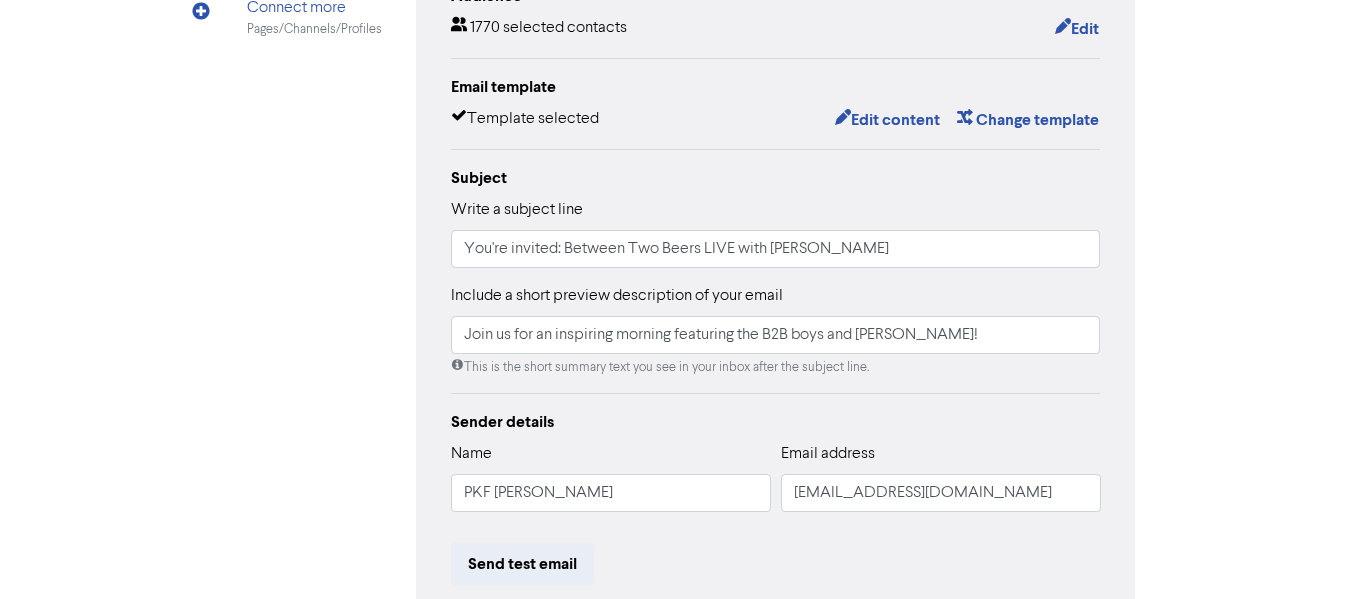 scroll, scrollTop: 347, scrollLeft: 0, axis: vertical 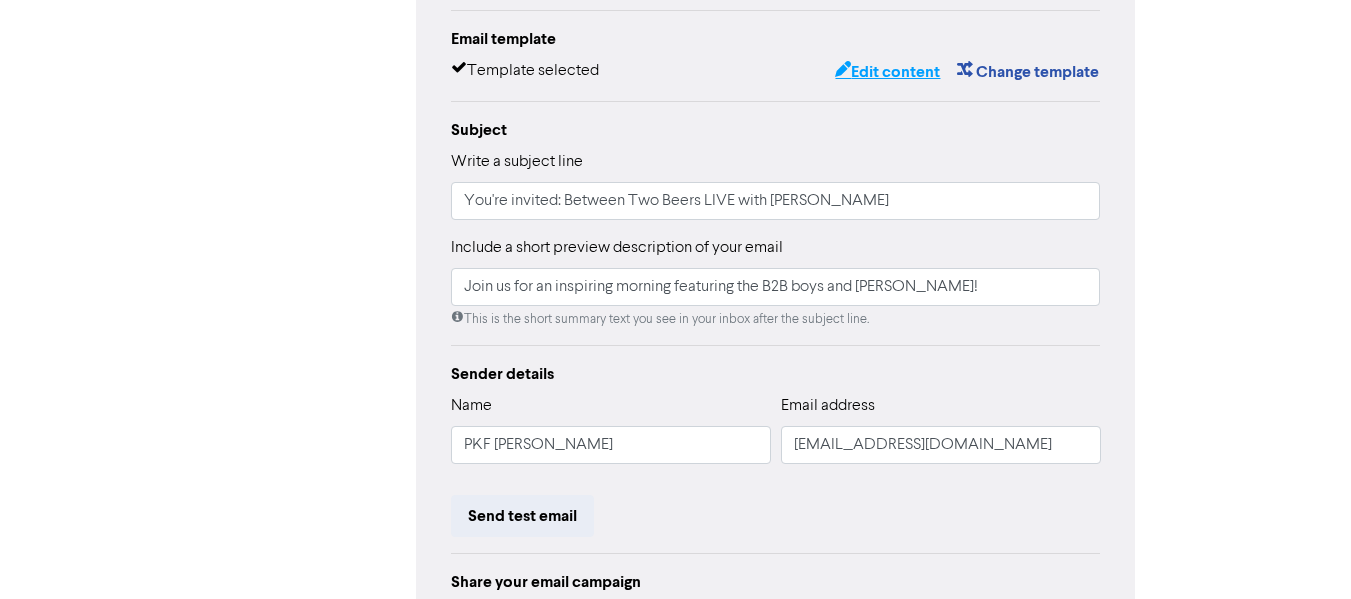 click on "Edit content" at bounding box center (887, 72) 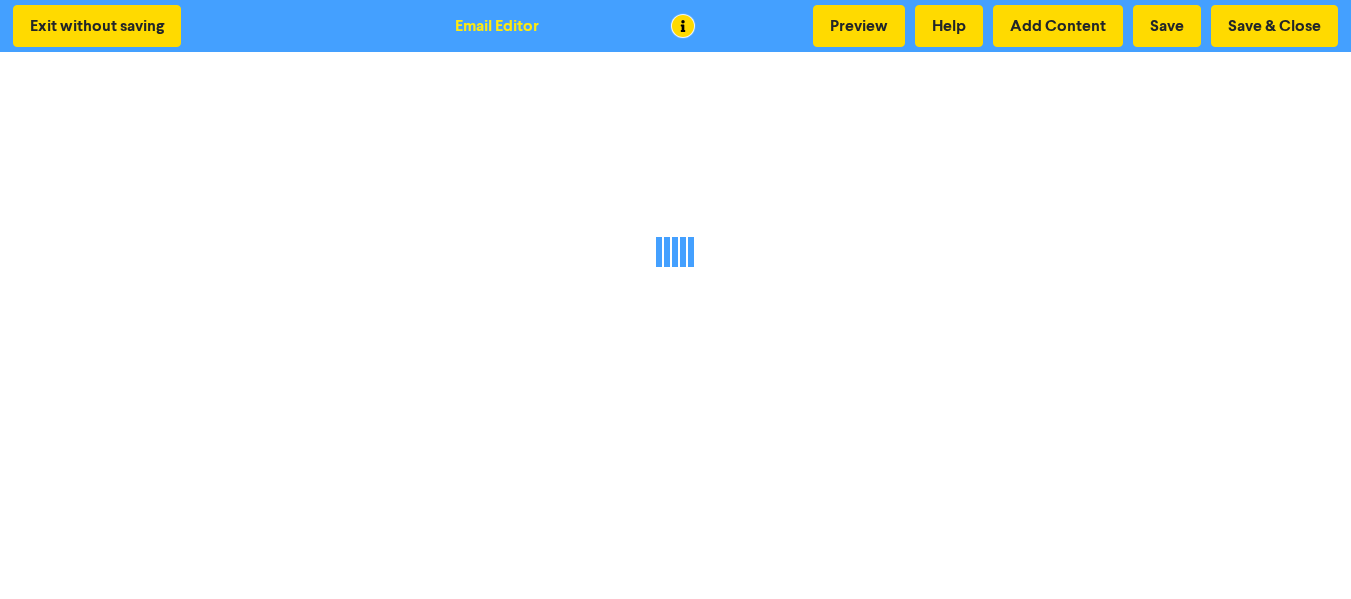 scroll, scrollTop: 0, scrollLeft: 0, axis: both 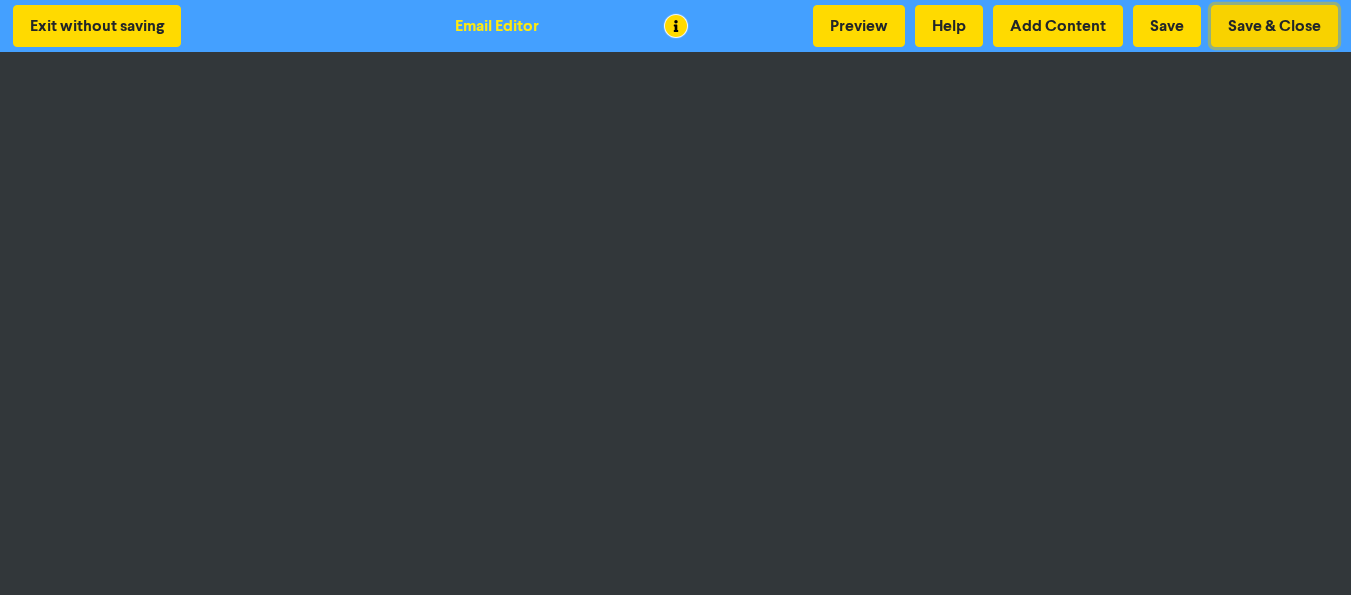 click on "Save & Close" at bounding box center [1274, 26] 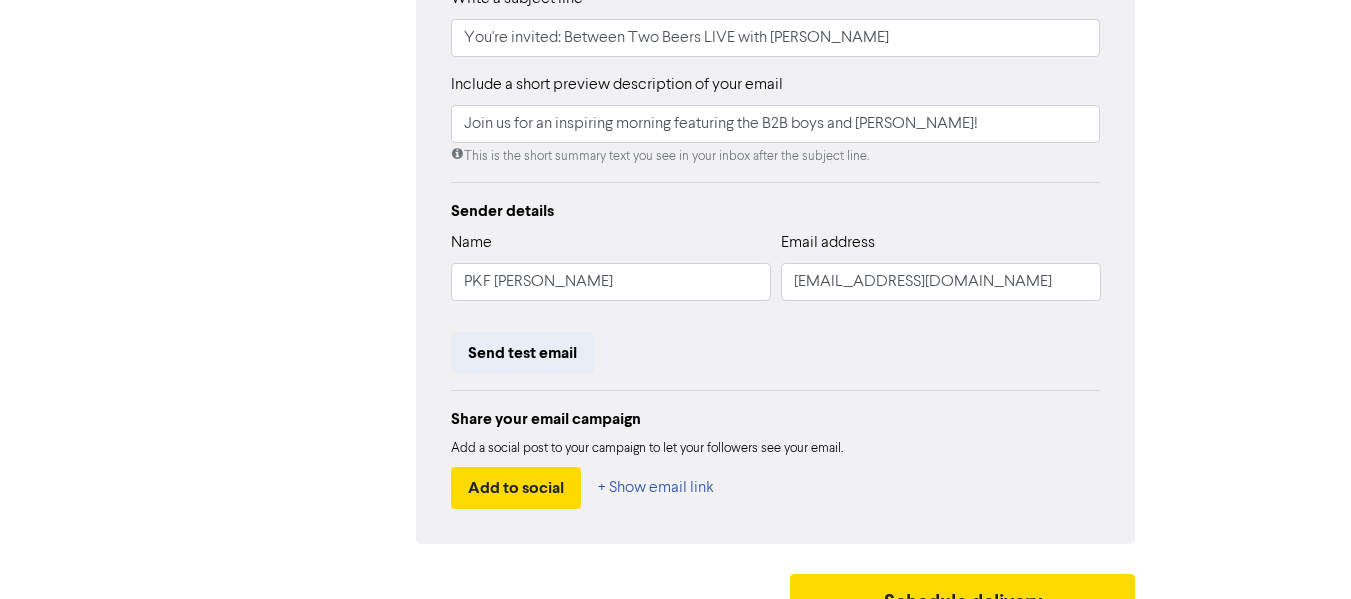 scroll, scrollTop: 547, scrollLeft: 0, axis: vertical 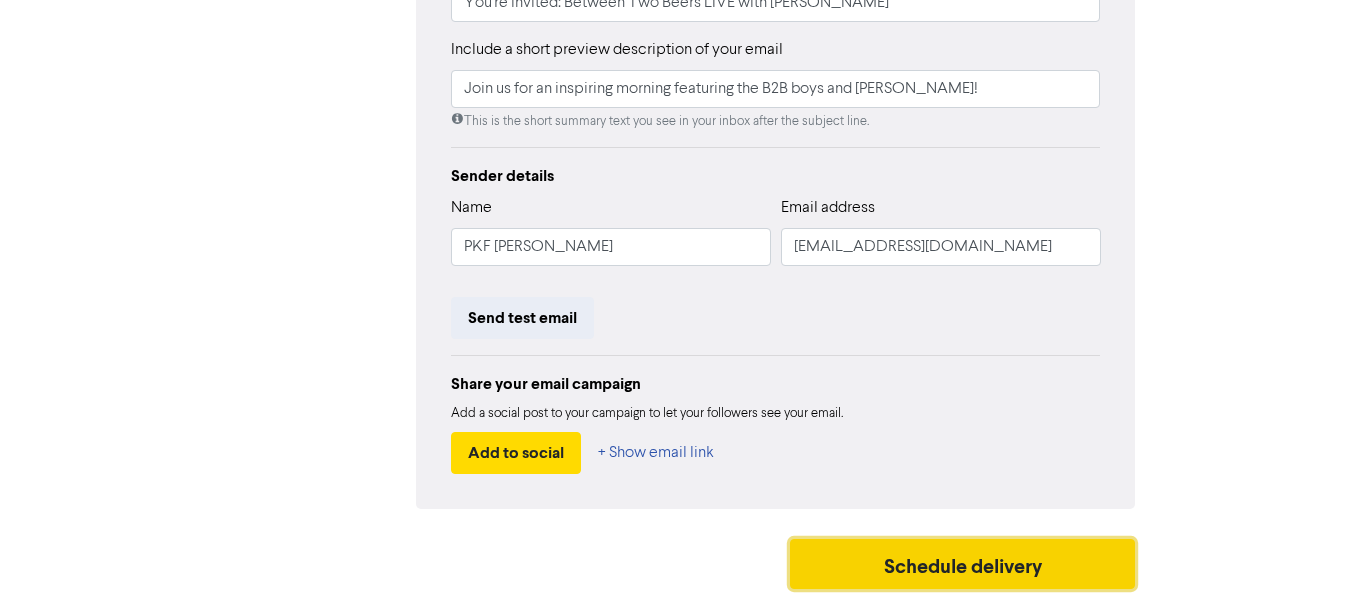 click on "Schedule delivery" at bounding box center (963, 564) 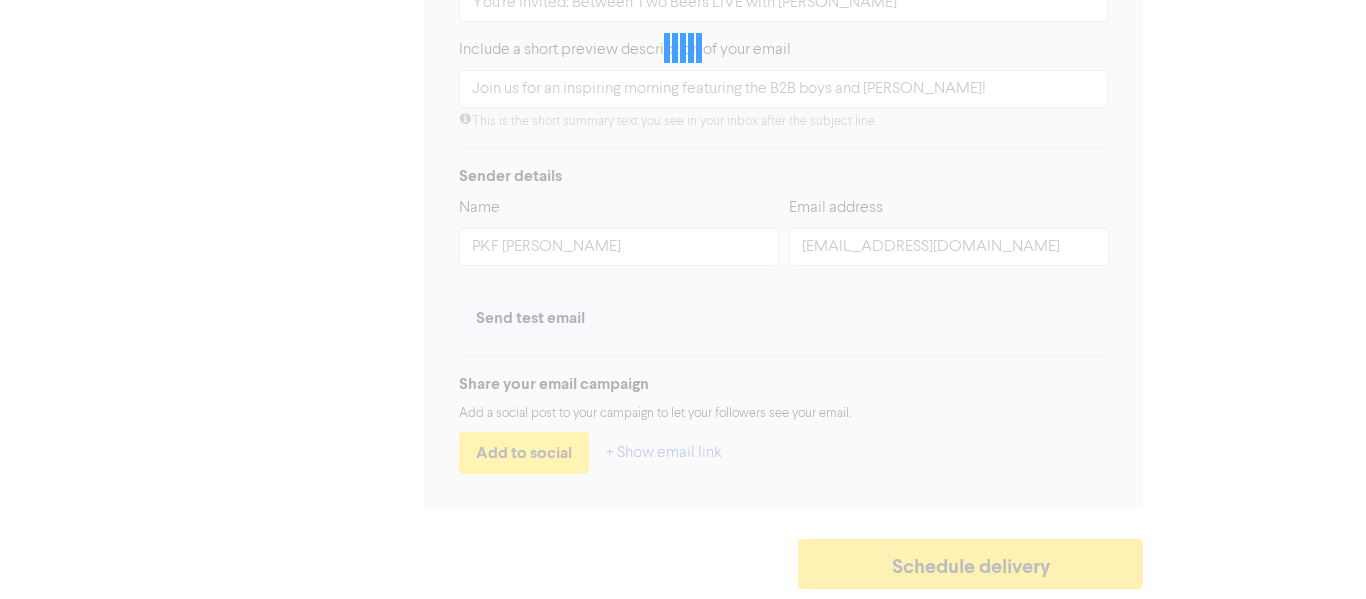scroll, scrollTop: 0, scrollLeft: 0, axis: both 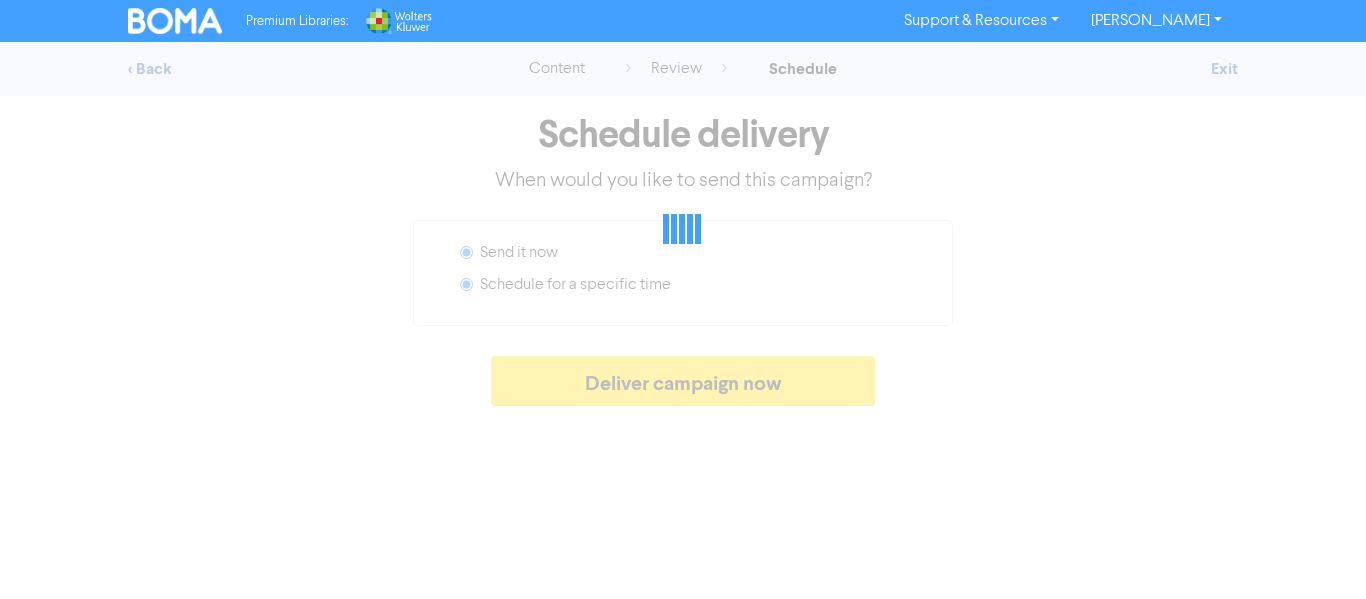 radio on "false" 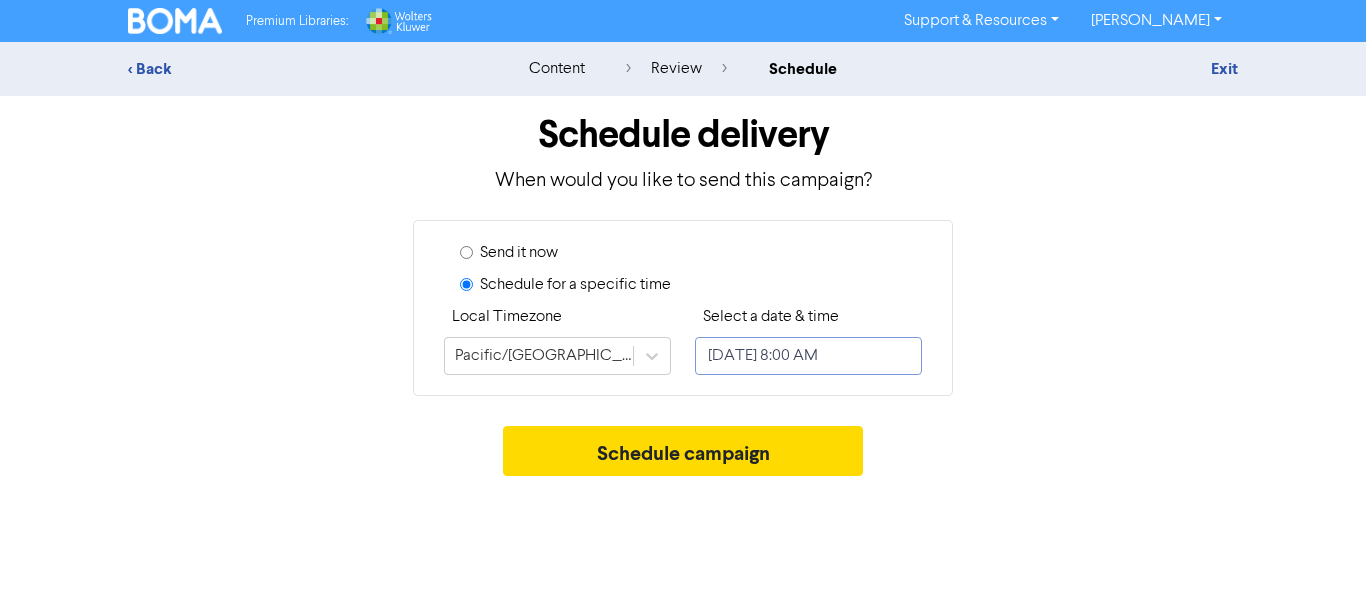 click on "[DATE] 8:00 AM" at bounding box center (808, 356) 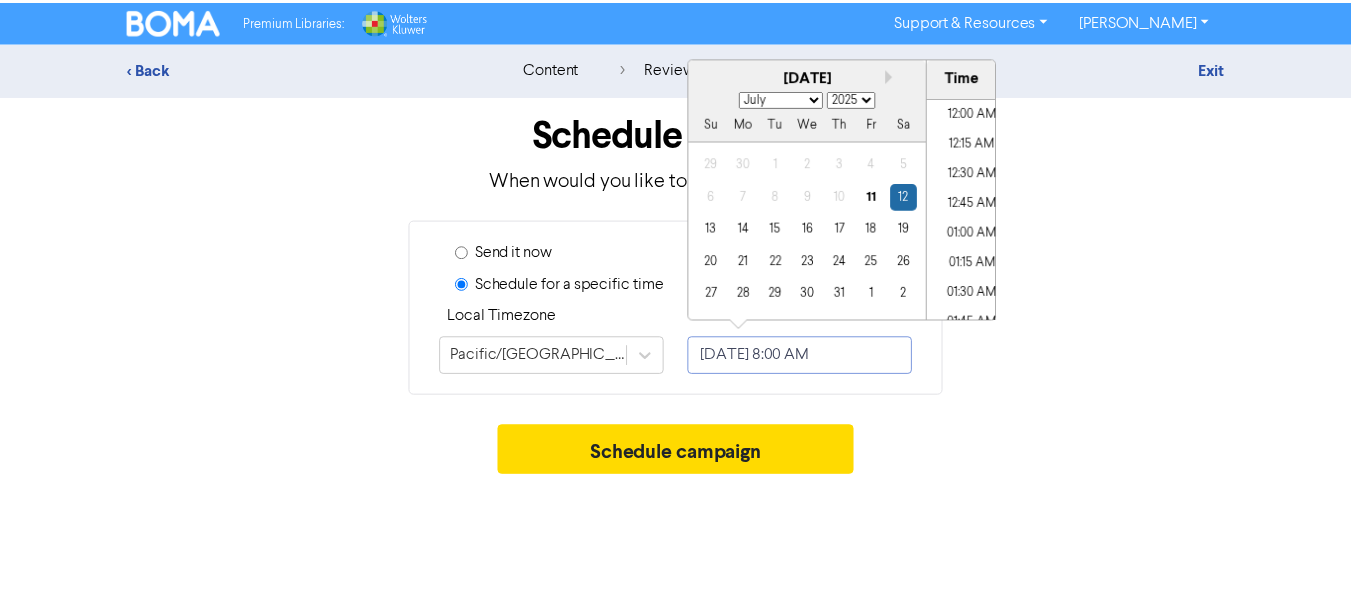 scroll, scrollTop: 864, scrollLeft: 0, axis: vertical 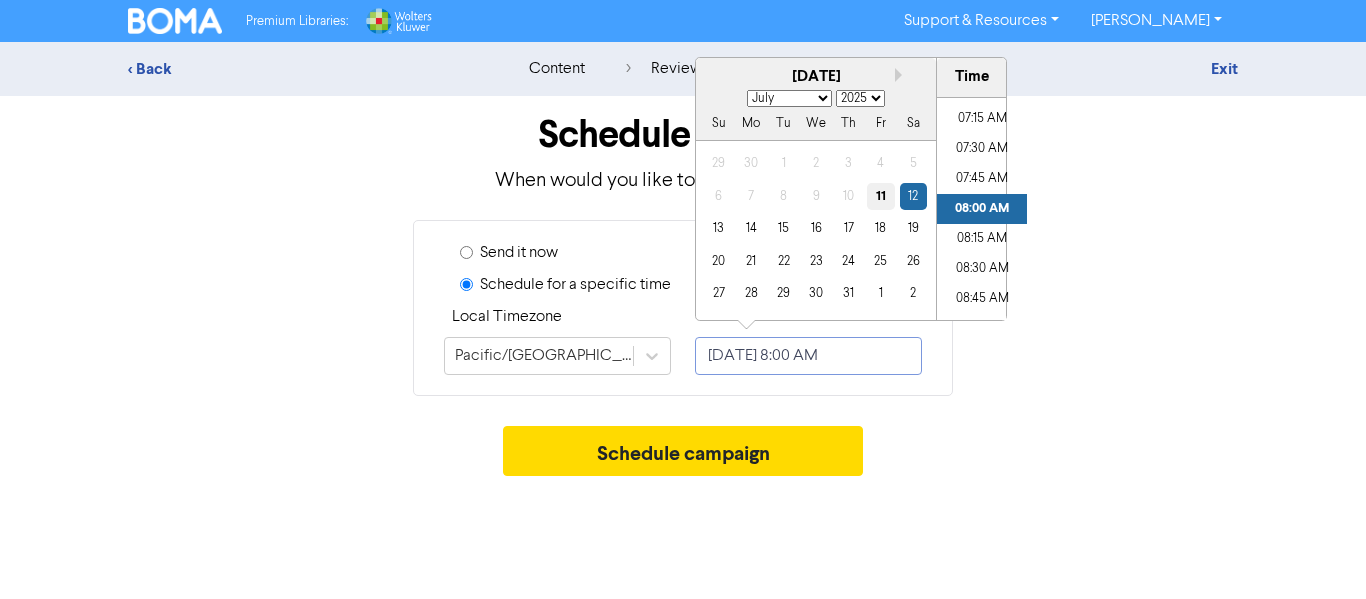 click on "11" at bounding box center (880, 196) 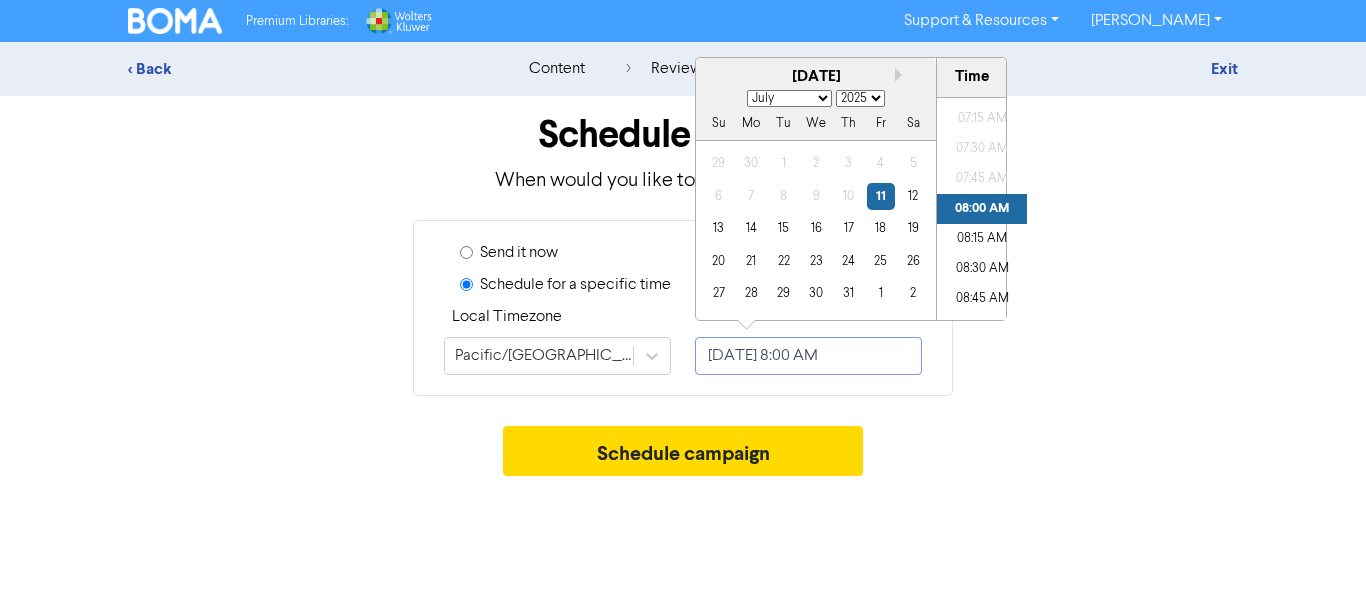 click on "08:00 AM" at bounding box center (982, 209) 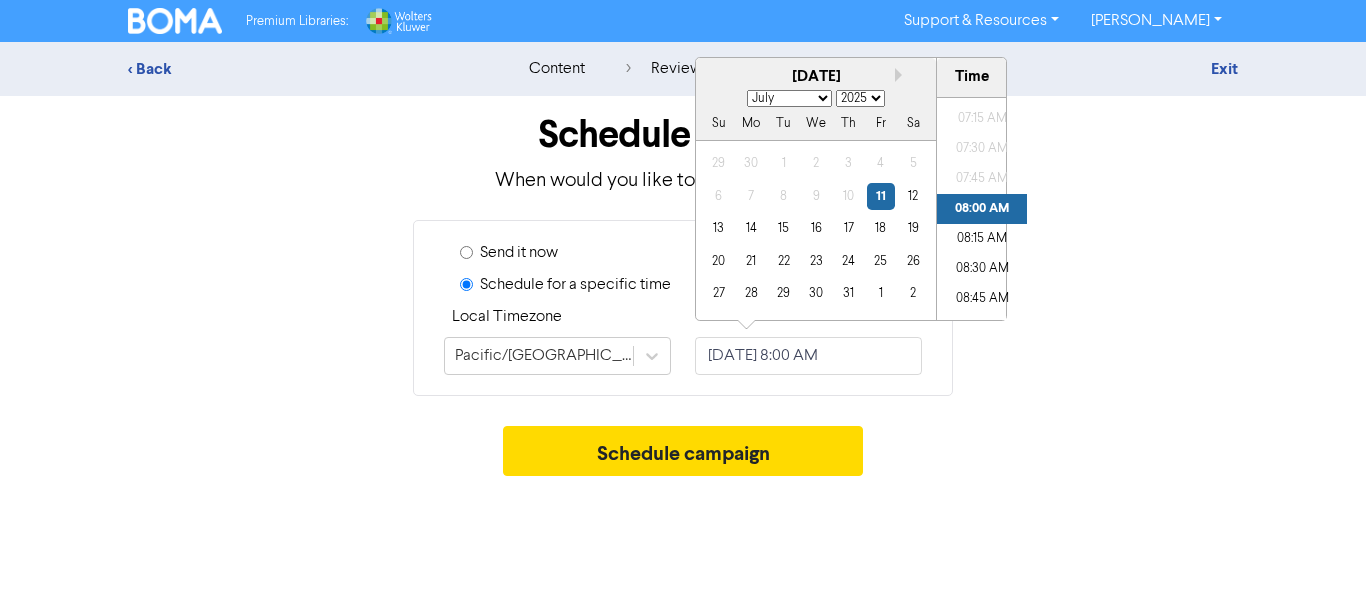 click on "Schedule delivery When would you like to send this campaign?   Send it now   Schedule for a specific time Local Timezone Pacific/[GEOGRAPHIC_DATA] Select a date & time [DATE] 8:00 AM Next month July [DATE] February March April May June July August September October November [DATE] 2026 2027 2028 2029 2030 2031 2032 2033 2034 2035 2036 2037 2038 2039 2040 2041 2042 2043 2044 2045 2046 2047 2048 2049 2050 2051 2052 2053 2054 2055 2056 2057 2058 2059 2060 2061 2062 2063 2064 2065 2066 2067 2068 2069 2070 2071 2072 2073 2074 2075 2076 2077 2078 2079 2080 2081 2082 2083 2084 2085 2086 2087 2088 2089 2090 2091 2092 2093 2094 2095 2096 2097 2098 2099 2100 [GEOGRAPHIC_DATA] We Th Fr Sa 29 30 1 2 3 4 5 6 7 8 9 10 11 12 13 14 15 16 17 18 19 20 21 22 23 24 25 26 27 28 29 30 31 1 2 Time 12:00 AM 12:15 AM 12:30 AM 12:45 AM 01:00 AM 01:15 AM 01:30 AM 01:45 AM 02:00 AM 02:15 AM 02:30 AM 02:45 AM 03:00 AM 03:15 AM 03:30 AM 03:45 AM 04:00 AM 04:15 AM 04:30 AM 04:45 AM 05:00 AM 05:15 AM 05:30 AM 05:45 AM 06:00 AM 06:15 AM" at bounding box center (683, 291) 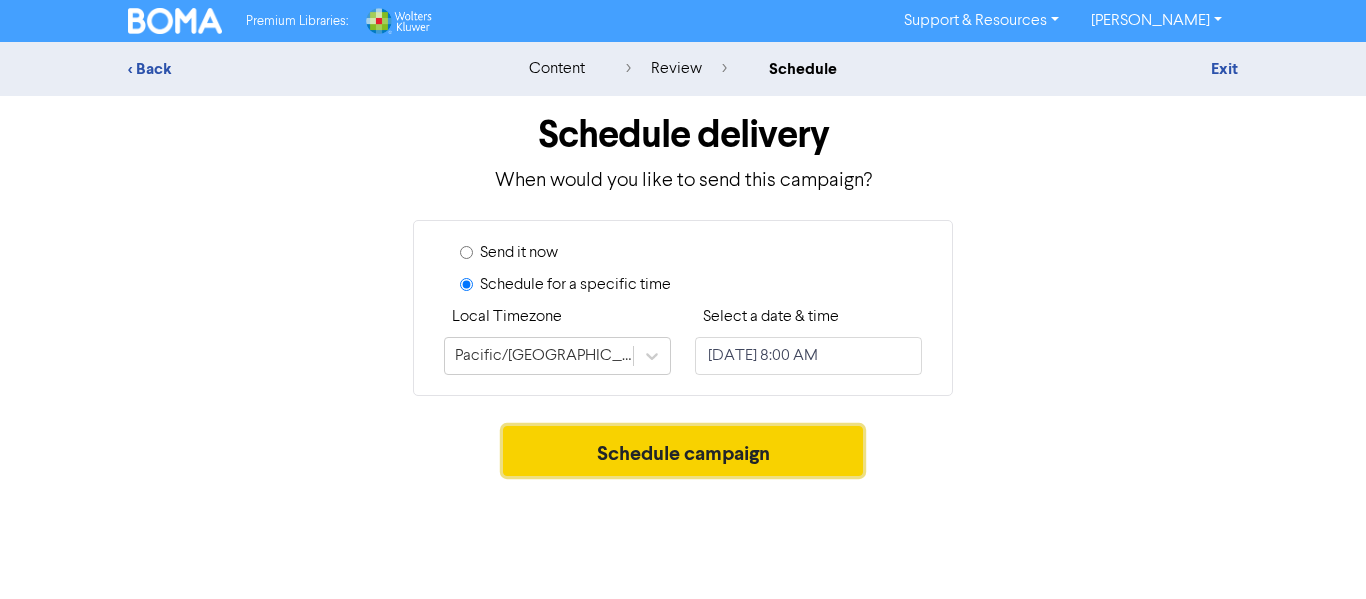 click on "Schedule campaign" at bounding box center [683, 451] 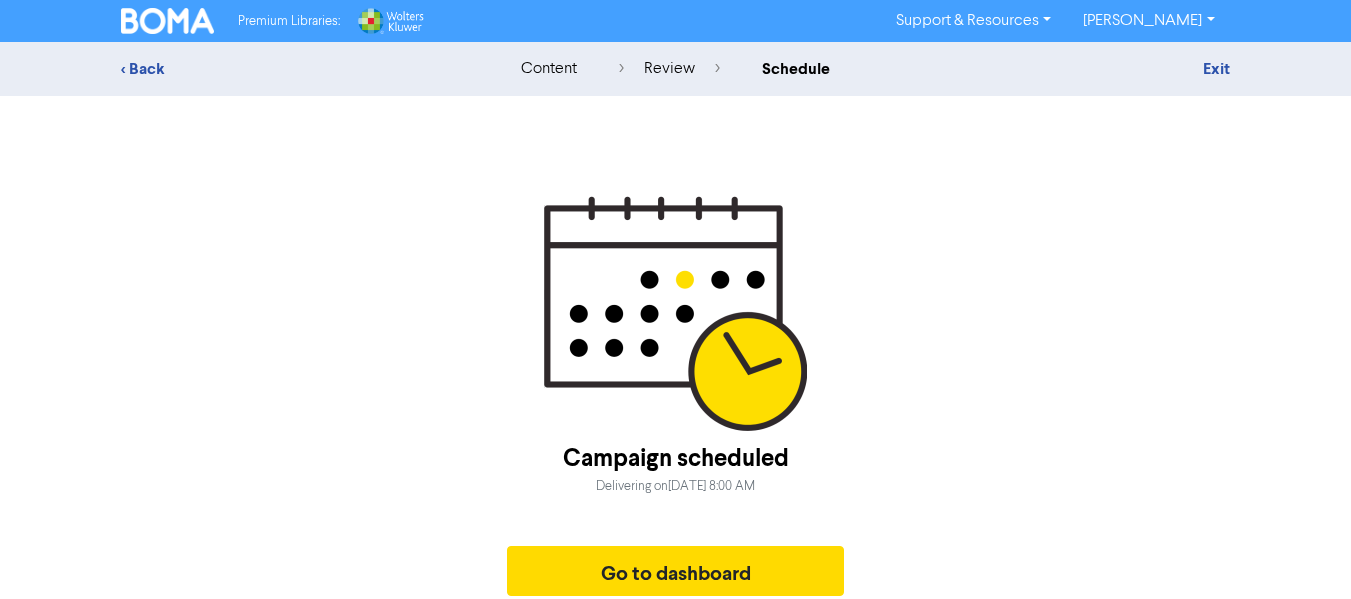 scroll, scrollTop: 7, scrollLeft: 0, axis: vertical 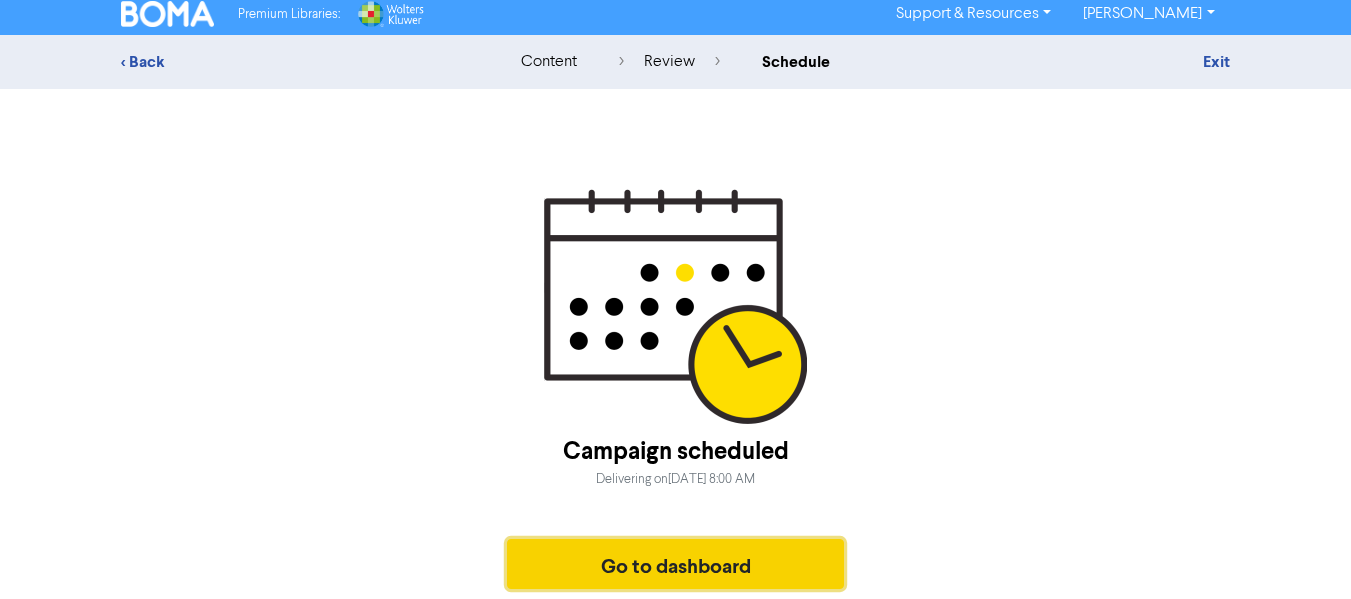 click on "Go to dashboard" at bounding box center [676, 564] 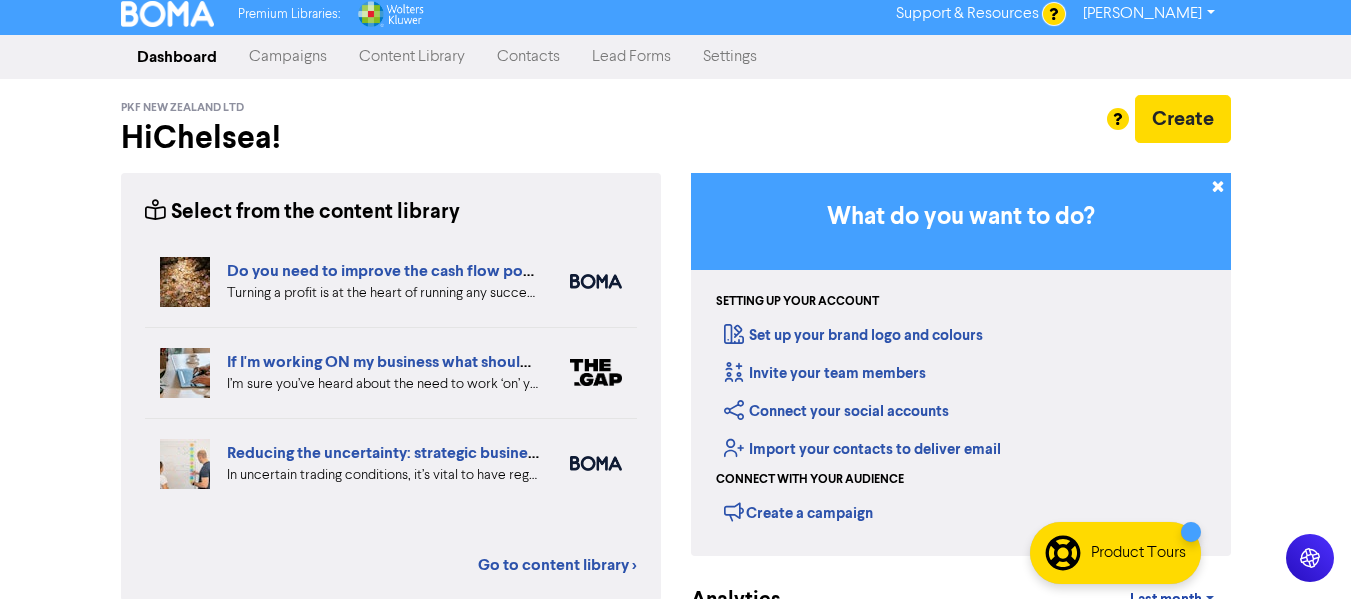 scroll, scrollTop: 0, scrollLeft: 0, axis: both 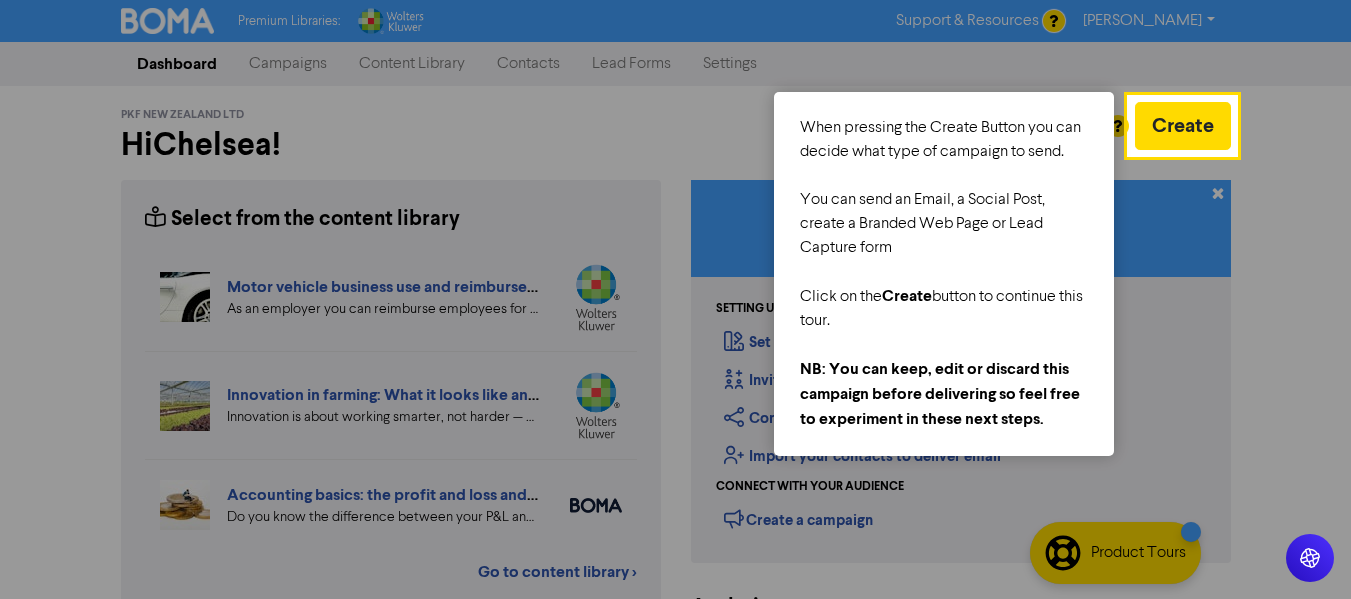 click at bounding box center [564, 473] 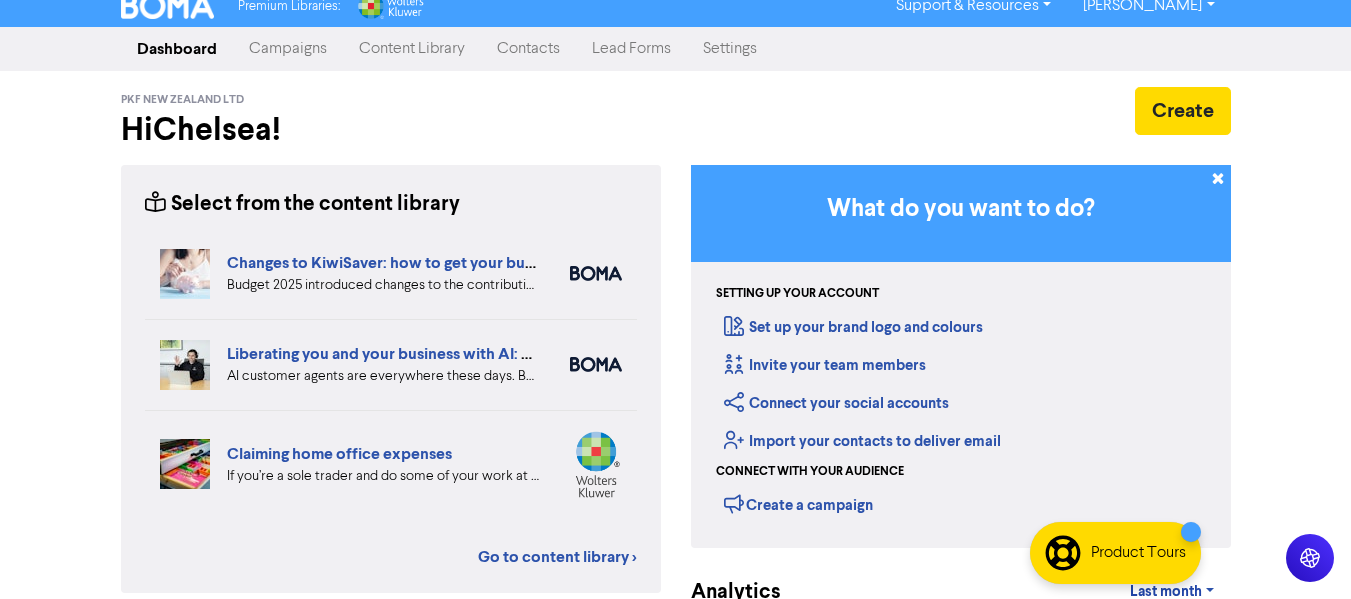 scroll, scrollTop: 0, scrollLeft: 0, axis: both 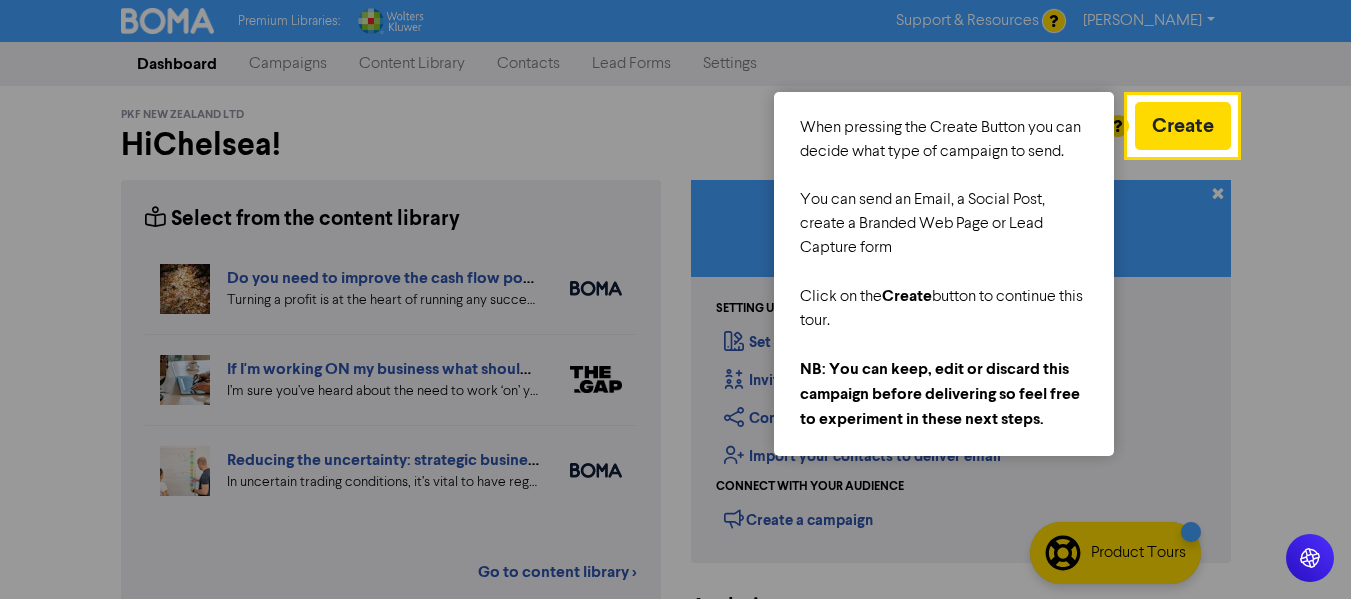 click at bounding box center [564, 473] 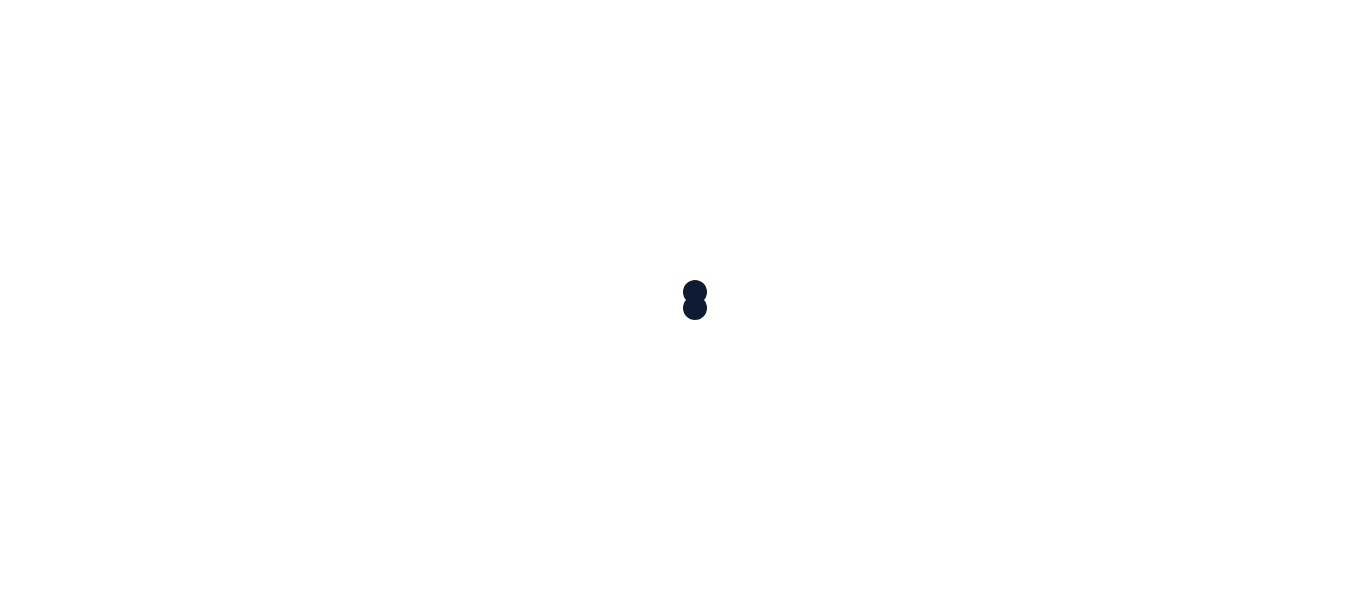 scroll, scrollTop: 0, scrollLeft: 0, axis: both 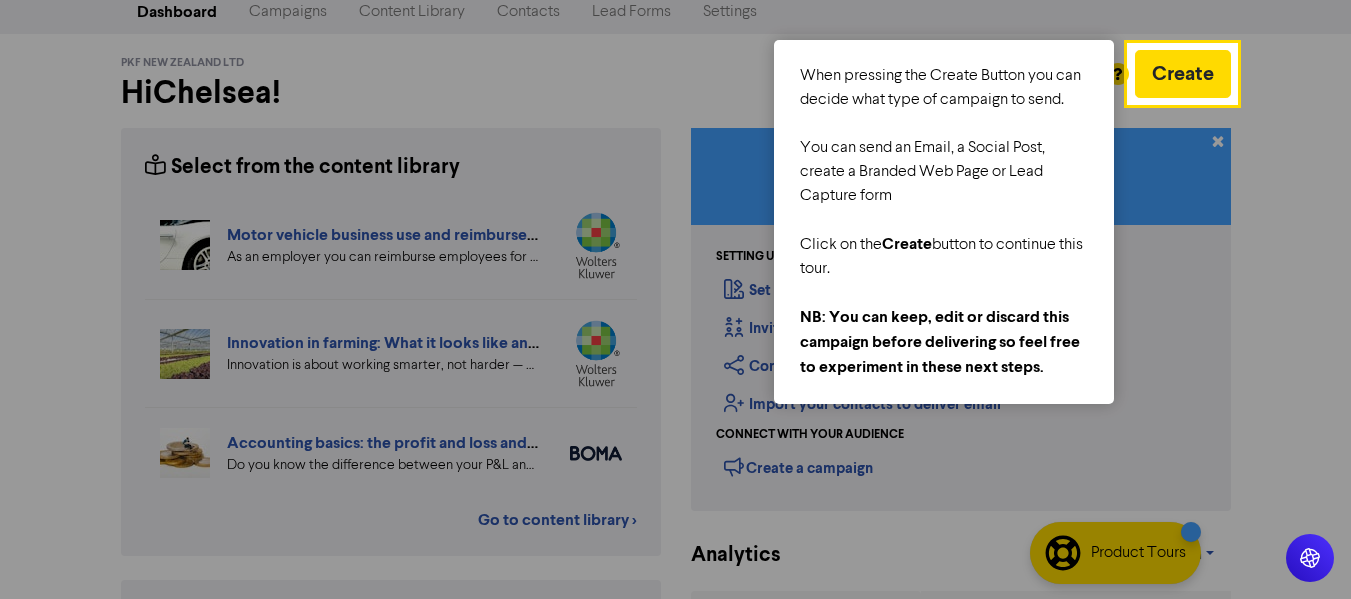 click at bounding box center [564, 473] 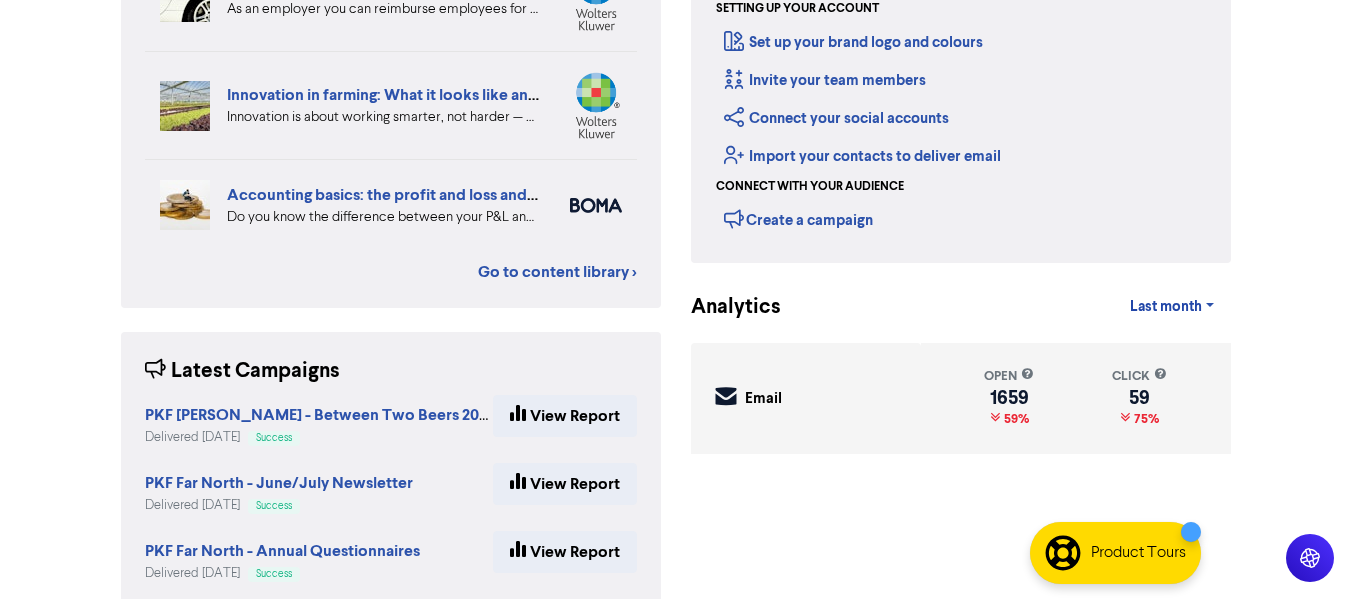 scroll, scrollTop: 348, scrollLeft: 0, axis: vertical 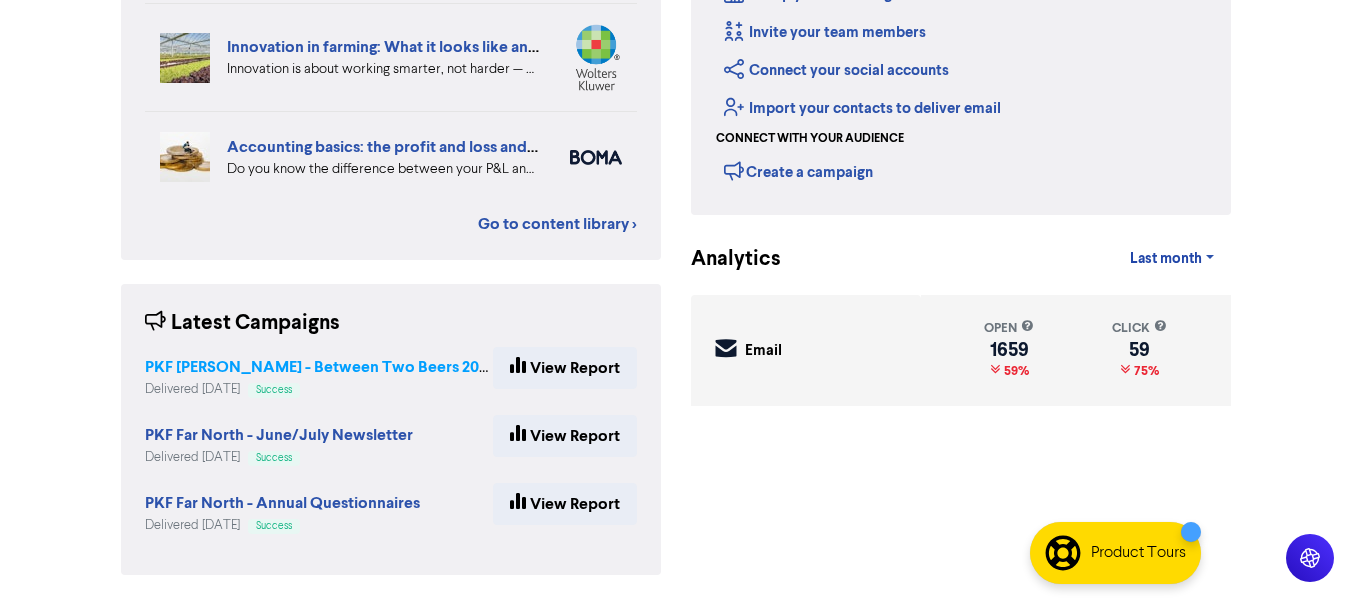 click on "PKF [PERSON_NAME] - Between Two Beers 2025" at bounding box center [320, 367] 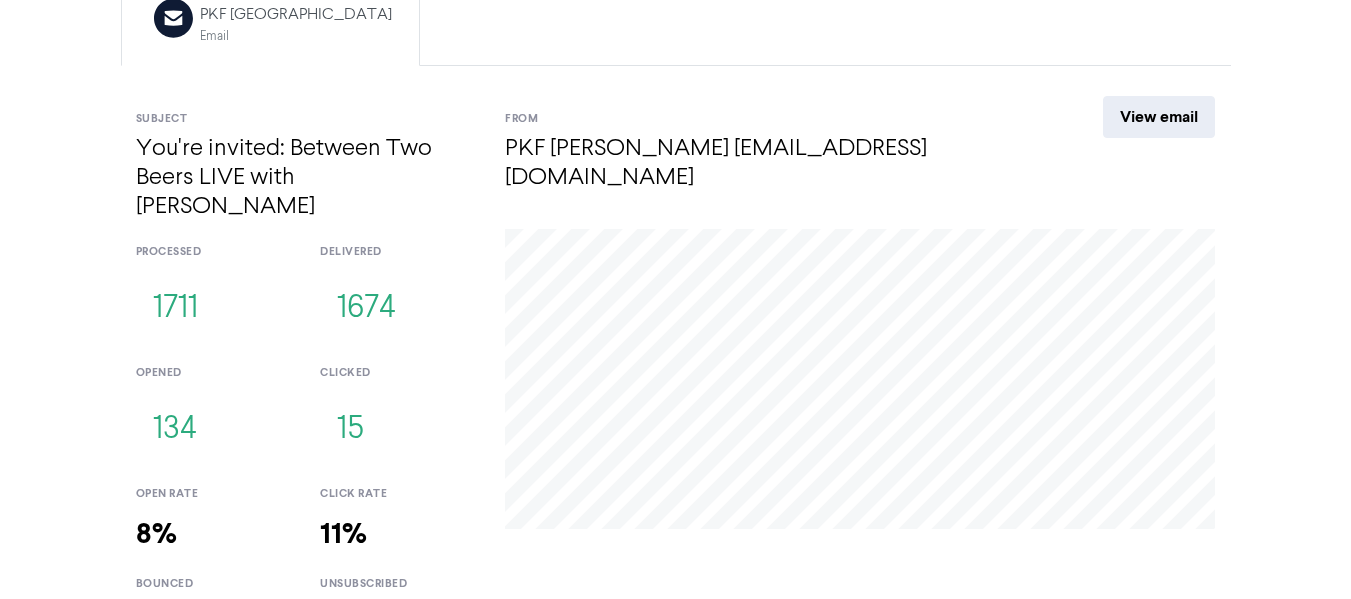 scroll, scrollTop: 254, scrollLeft: 0, axis: vertical 